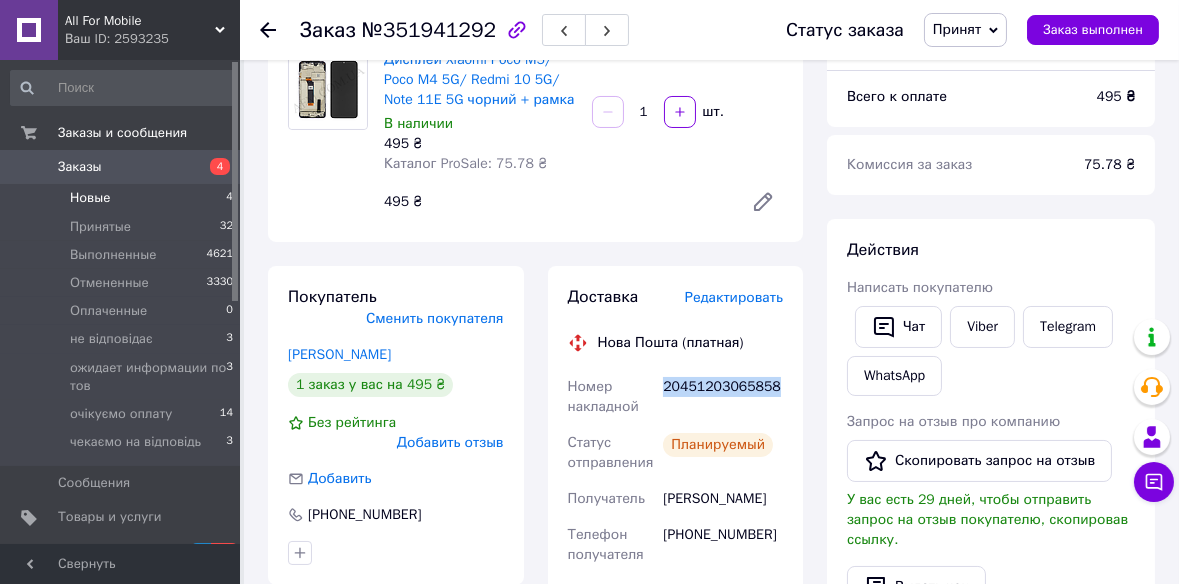scroll, scrollTop: 181, scrollLeft: 0, axis: vertical 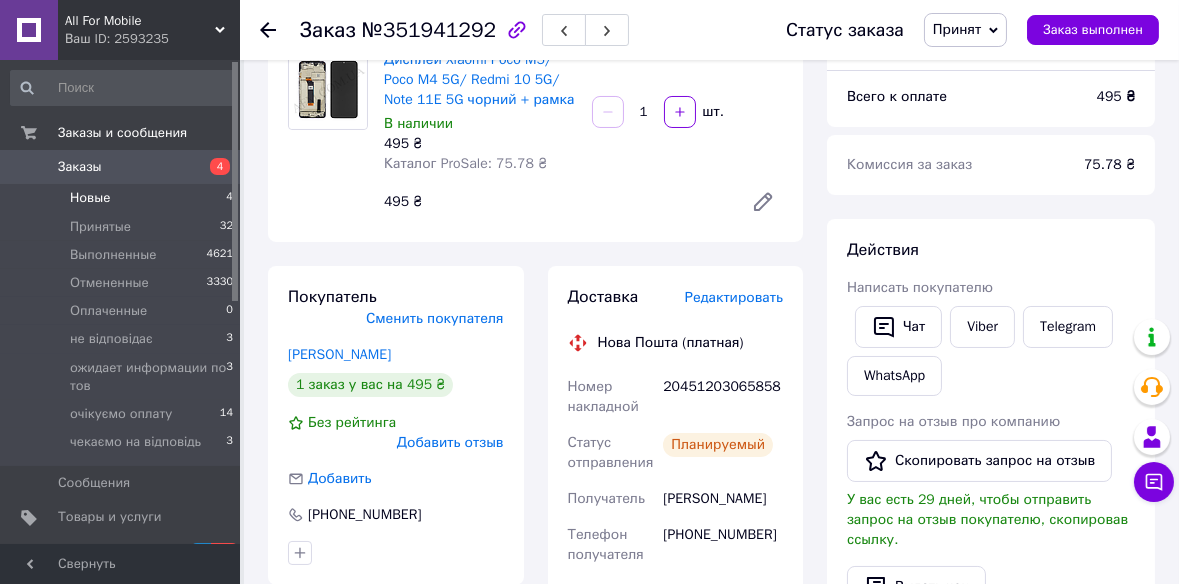 click on "Новые" at bounding box center [90, 198] 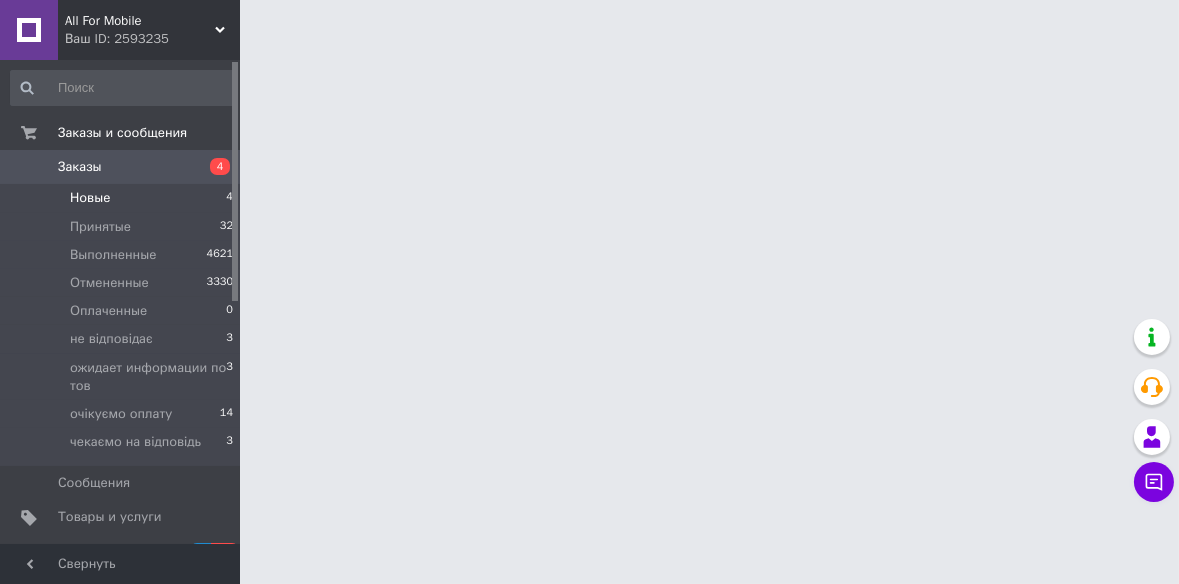 scroll, scrollTop: 0, scrollLeft: 0, axis: both 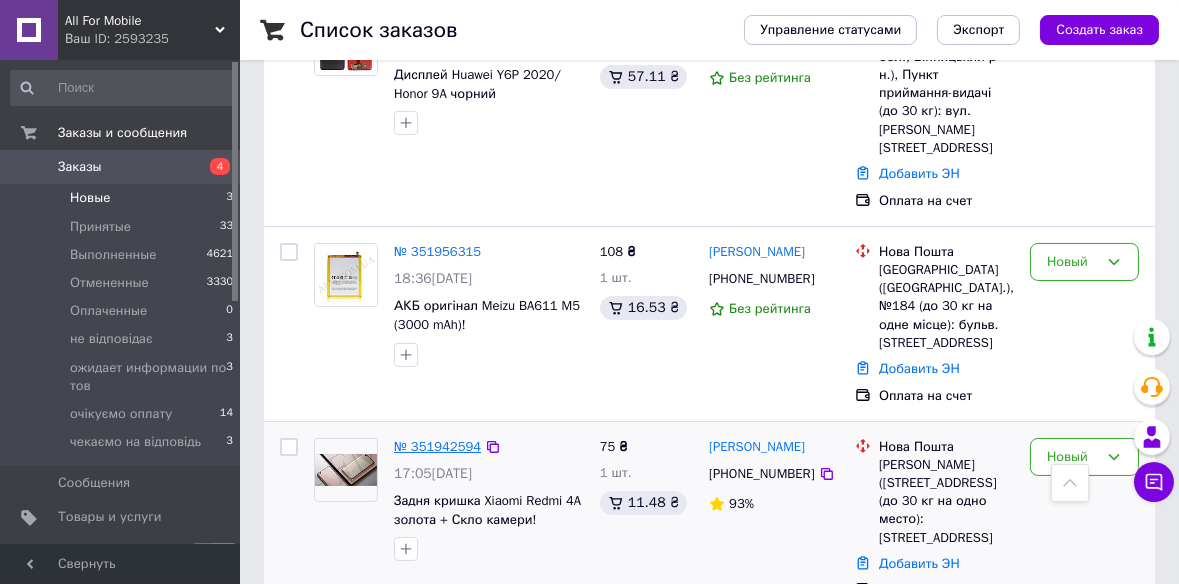 click on "№ 351942594" at bounding box center (437, 446) 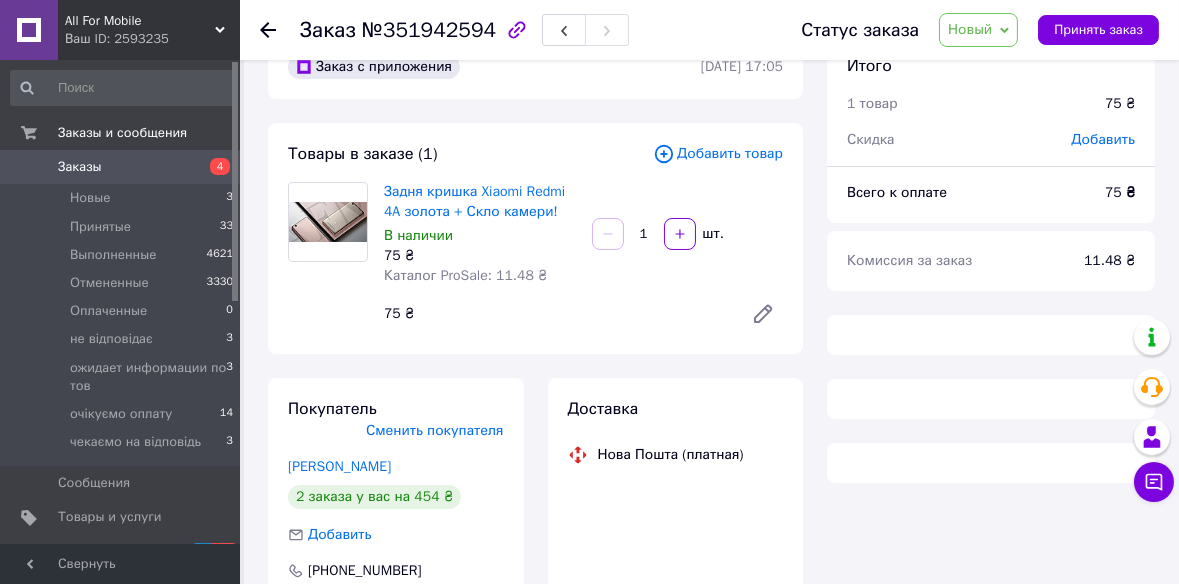 scroll, scrollTop: 0, scrollLeft: 0, axis: both 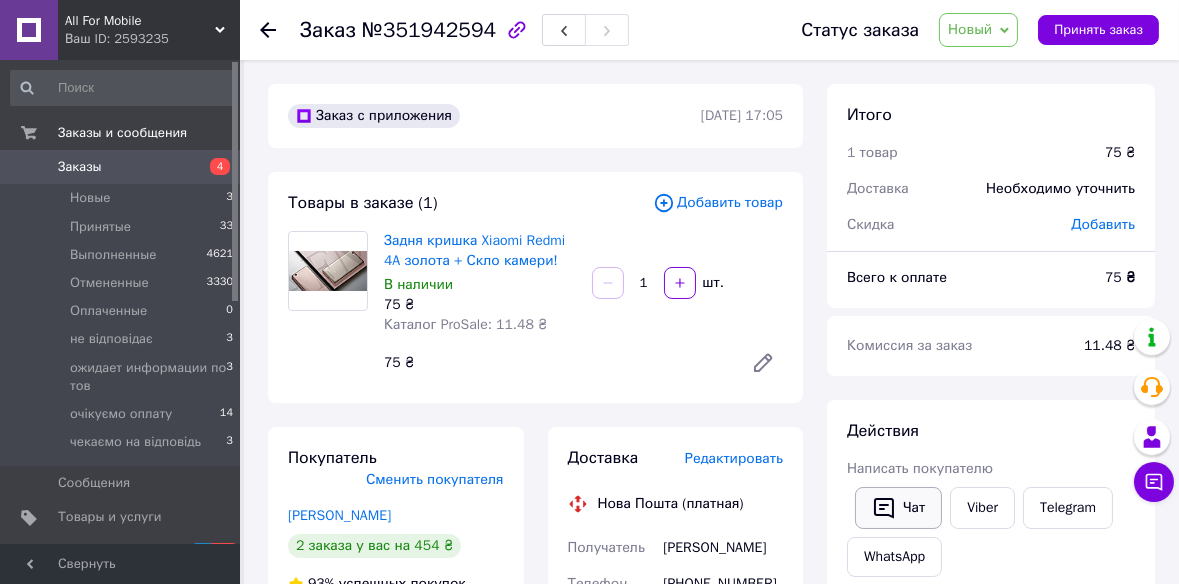 click on "Чат" at bounding box center (898, 508) 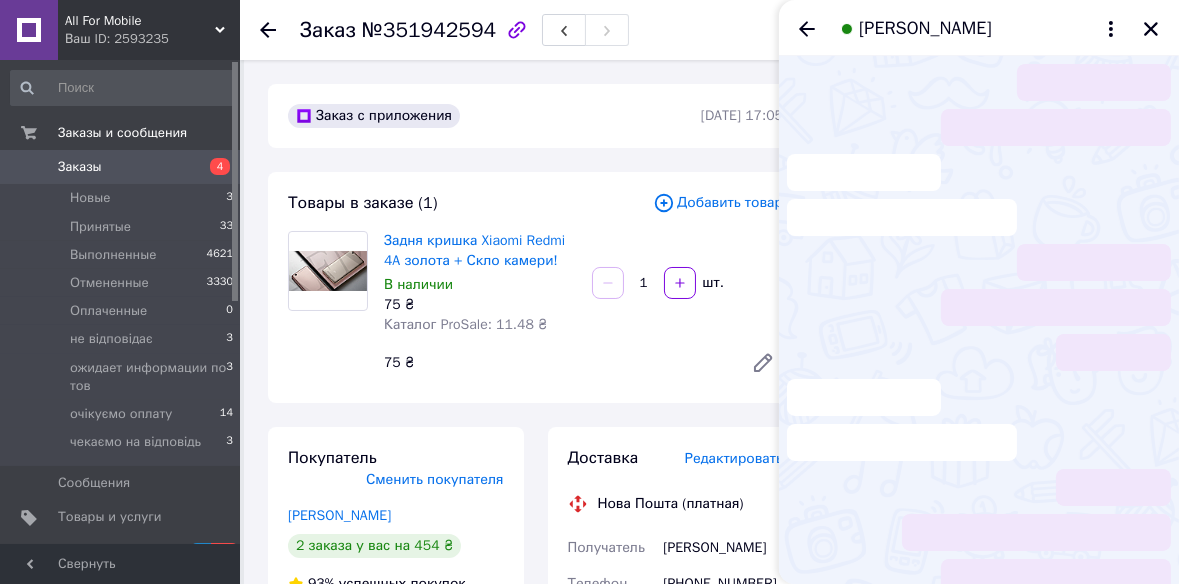 scroll, scrollTop: 126, scrollLeft: 0, axis: vertical 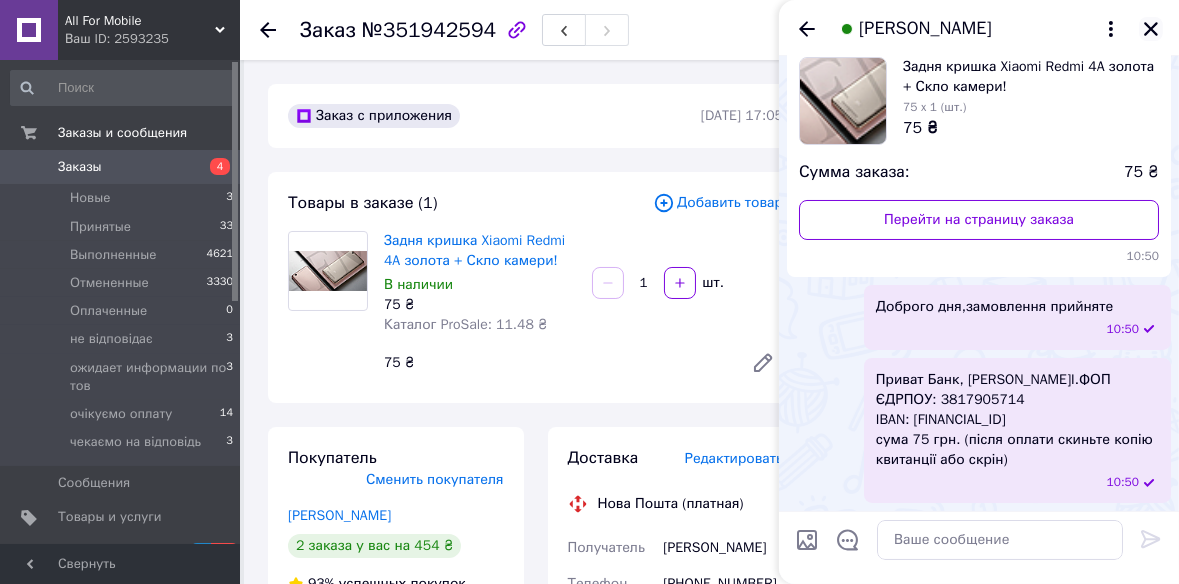 click 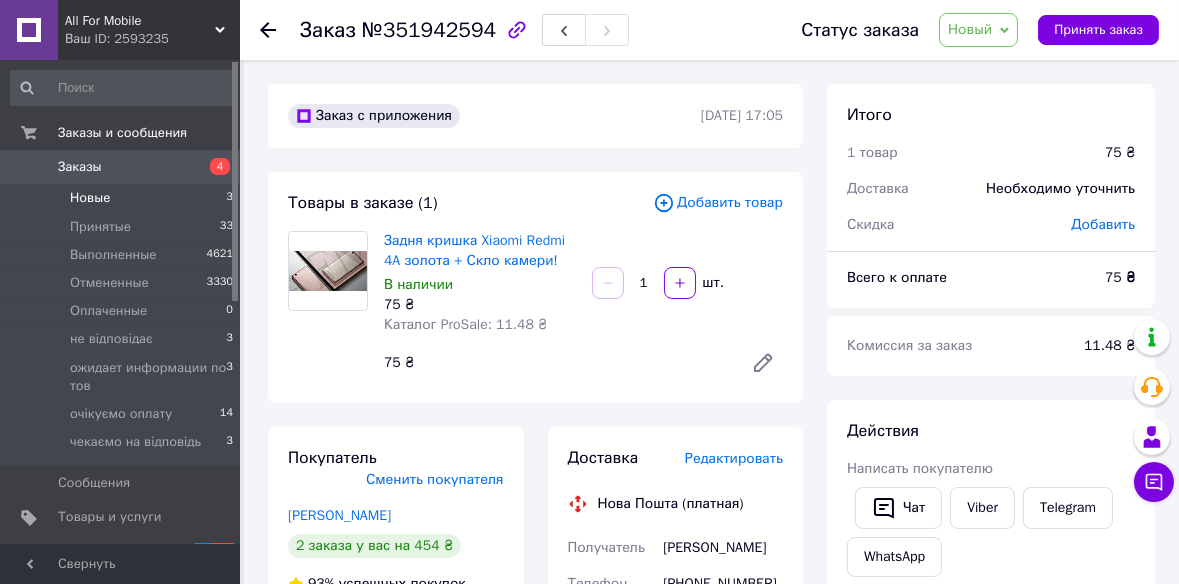 click on "Новые 3" at bounding box center [122, 198] 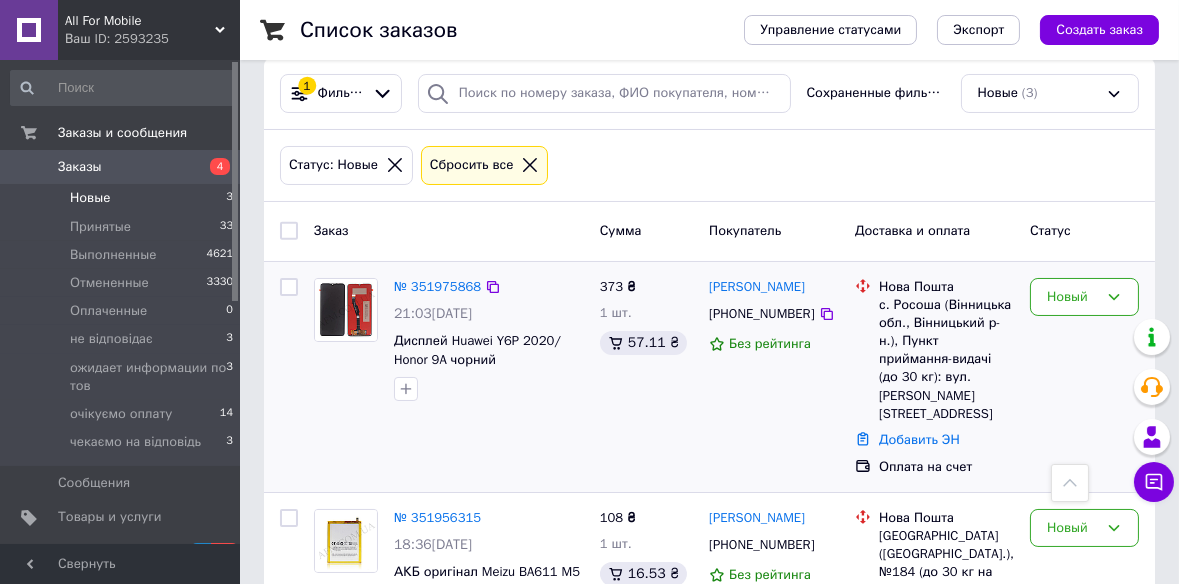 scroll, scrollTop: 180, scrollLeft: 0, axis: vertical 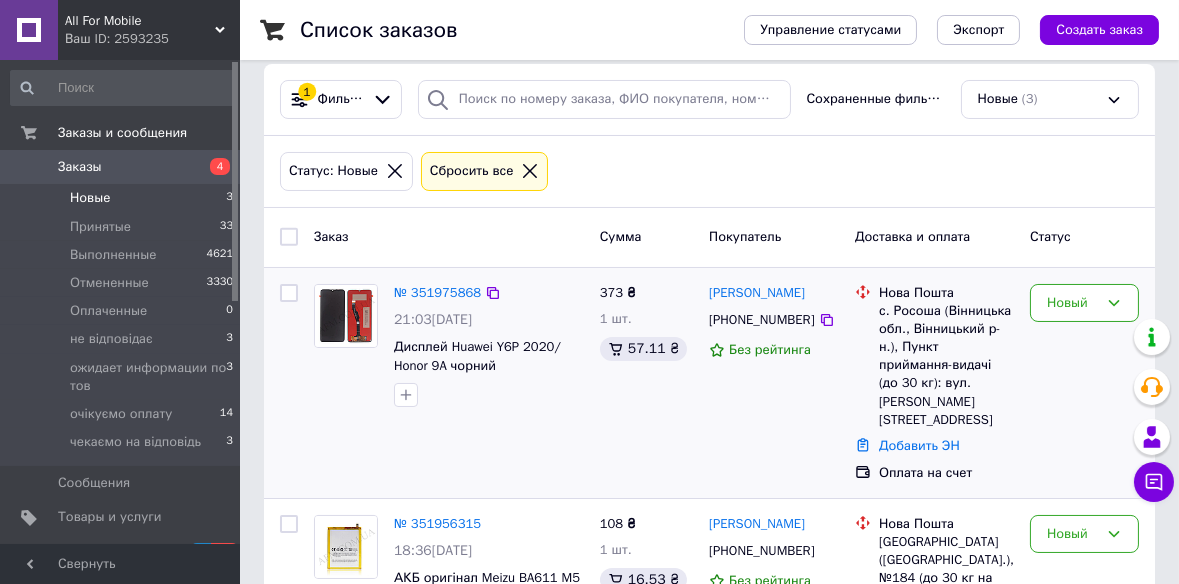 click on "№ 351975868" at bounding box center [437, 293] 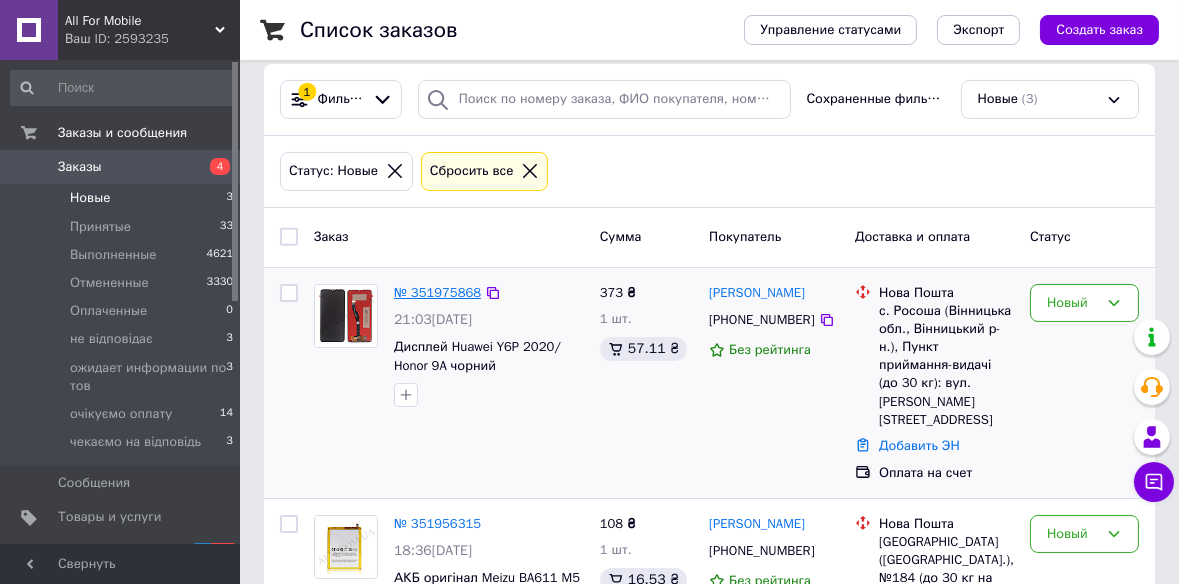 click on "№ 351975868" at bounding box center (437, 292) 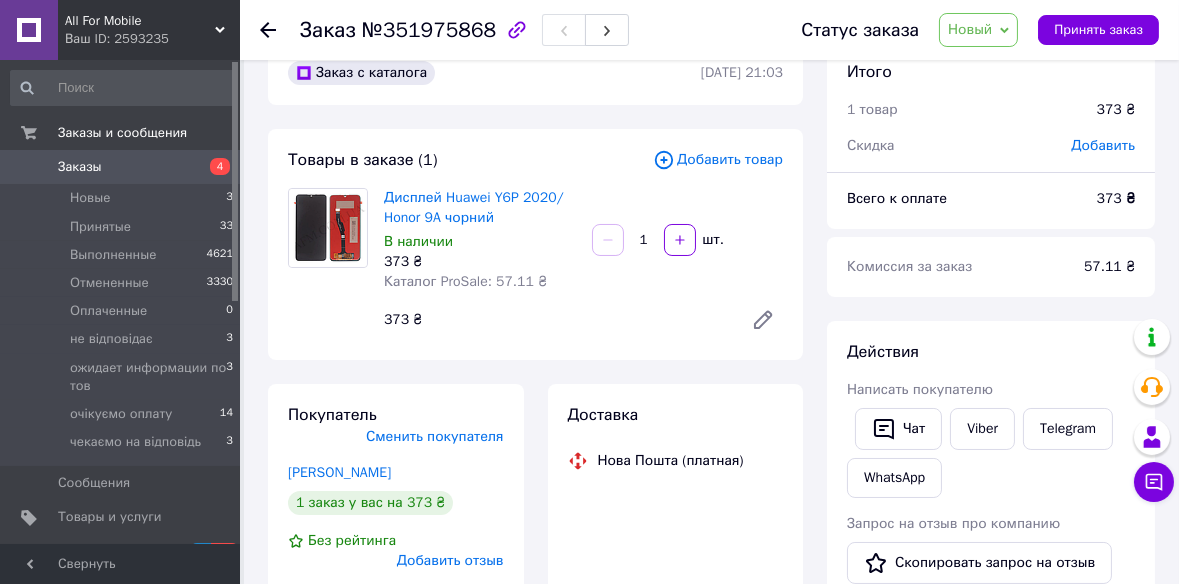 scroll, scrollTop: 0, scrollLeft: 0, axis: both 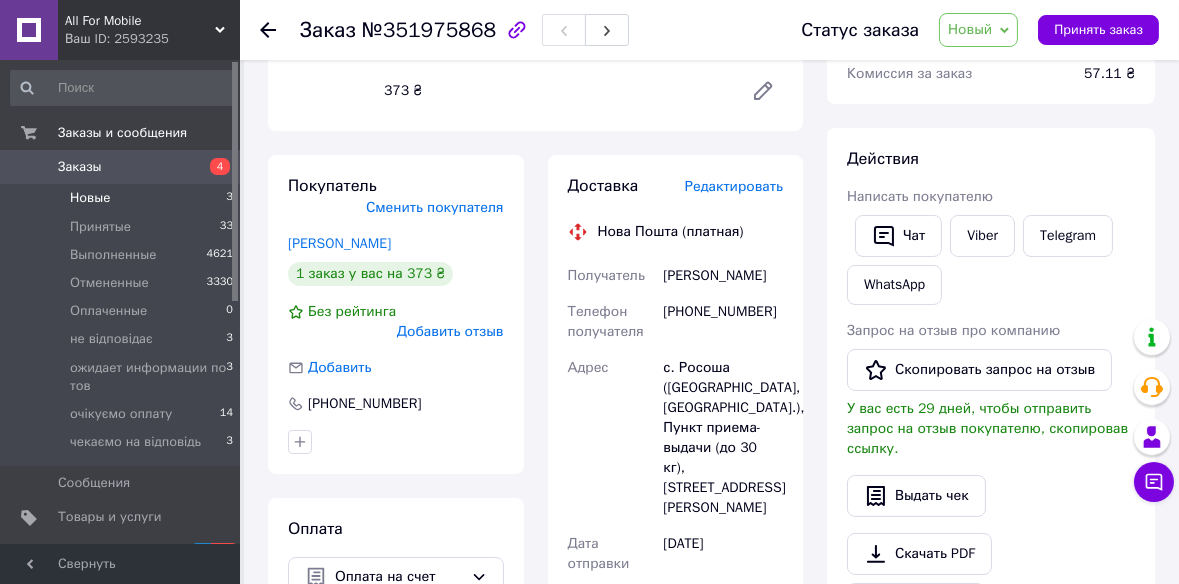 click on "Новые 3" at bounding box center [122, 198] 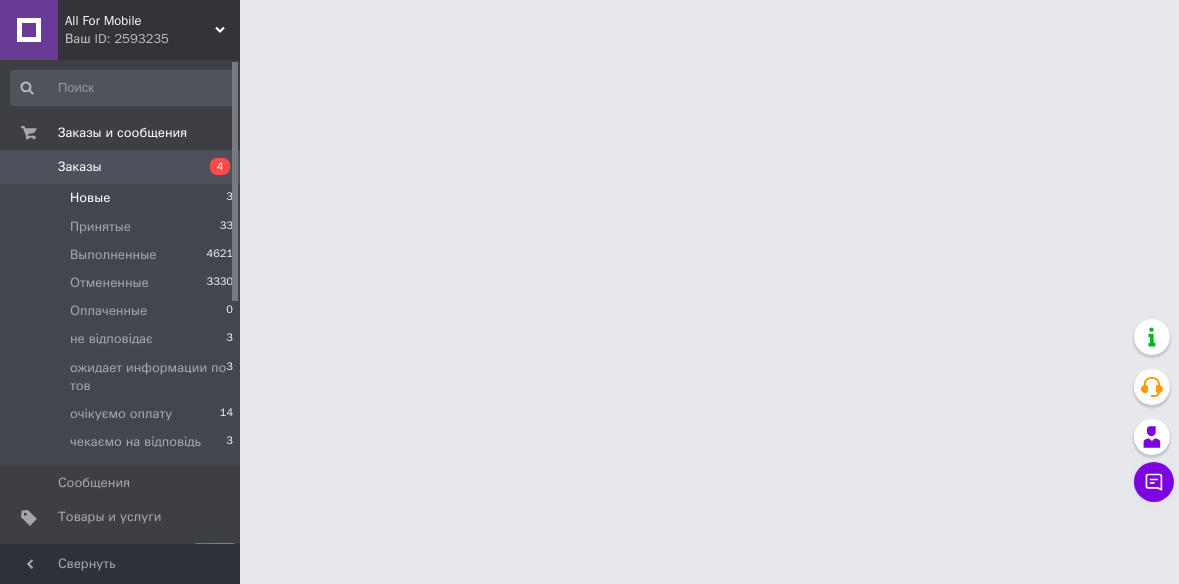 scroll, scrollTop: 0, scrollLeft: 0, axis: both 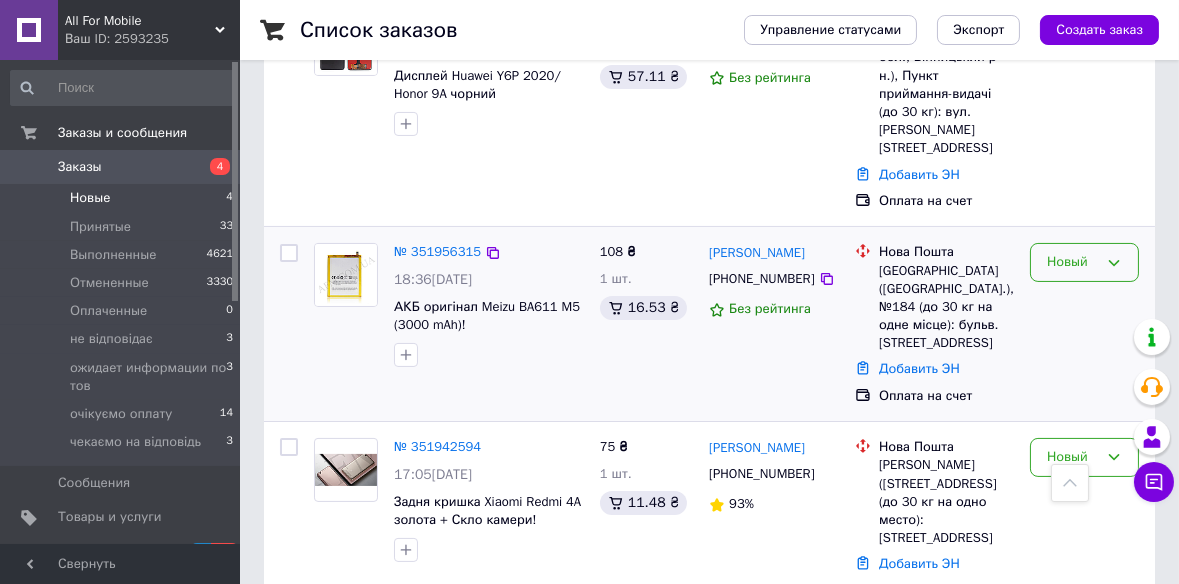 click on "Новый" at bounding box center (1072, 262) 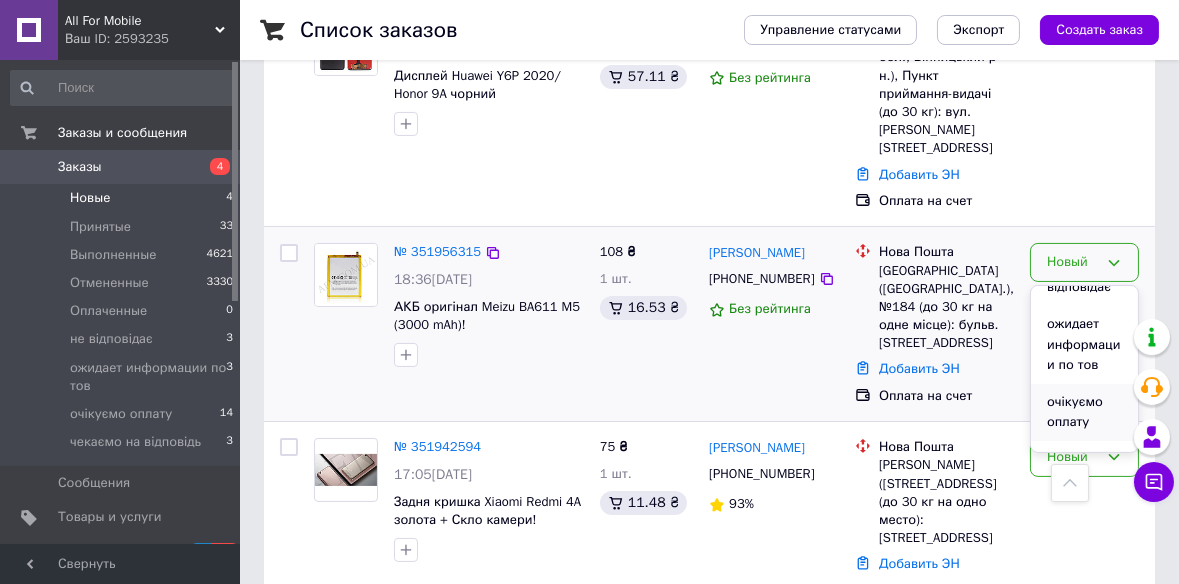 scroll, scrollTop: 250, scrollLeft: 0, axis: vertical 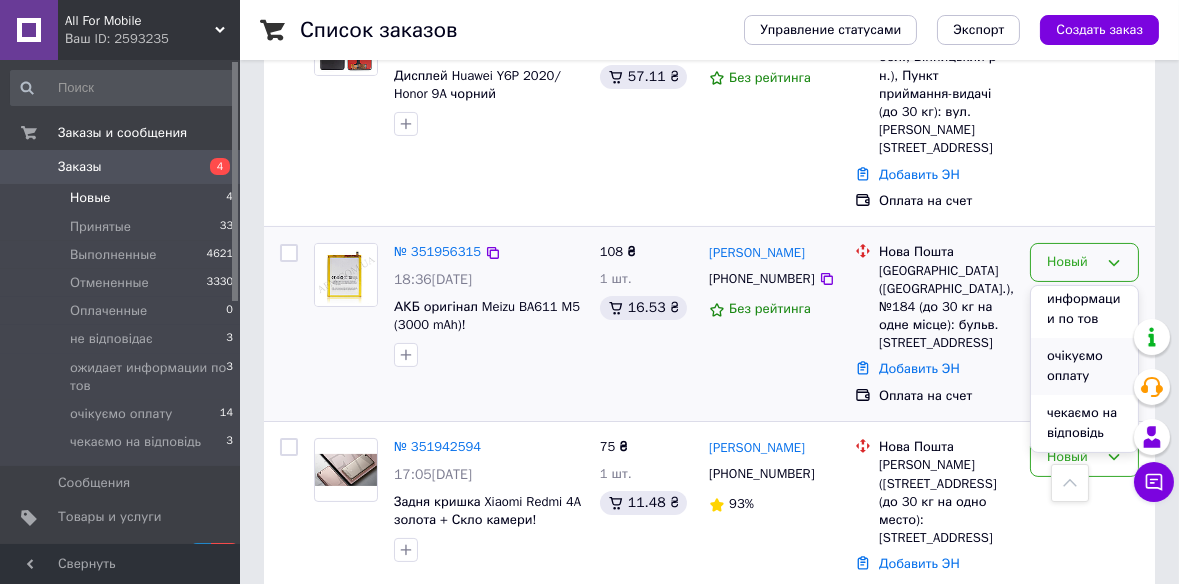 click on "очікуємо оплату" at bounding box center (1084, 366) 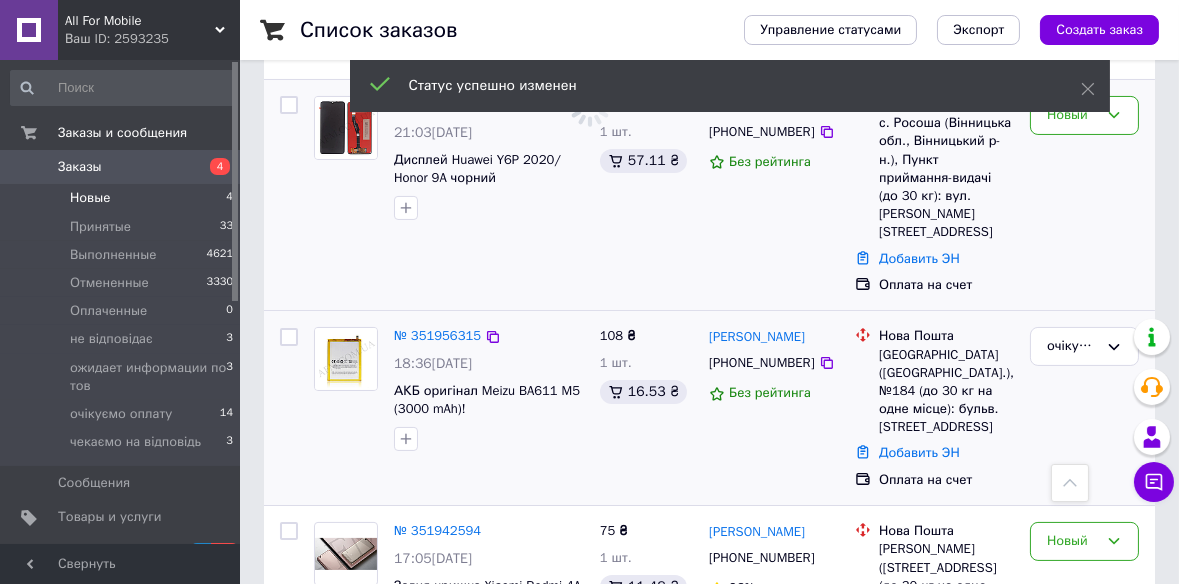 scroll, scrollTop: 610, scrollLeft: 0, axis: vertical 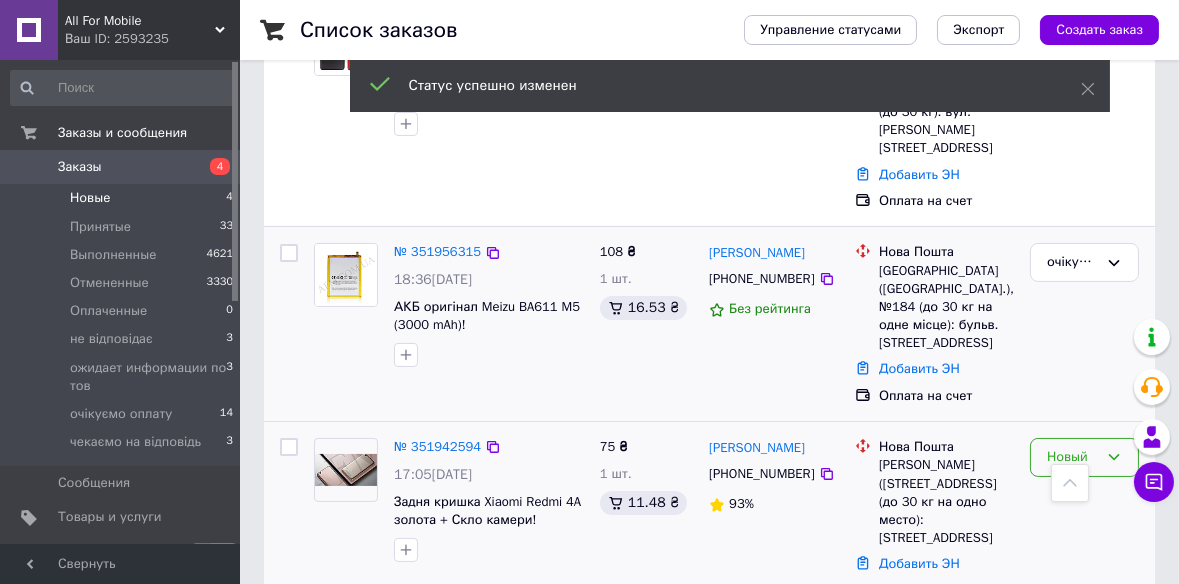 click on "Новый" at bounding box center [1072, 457] 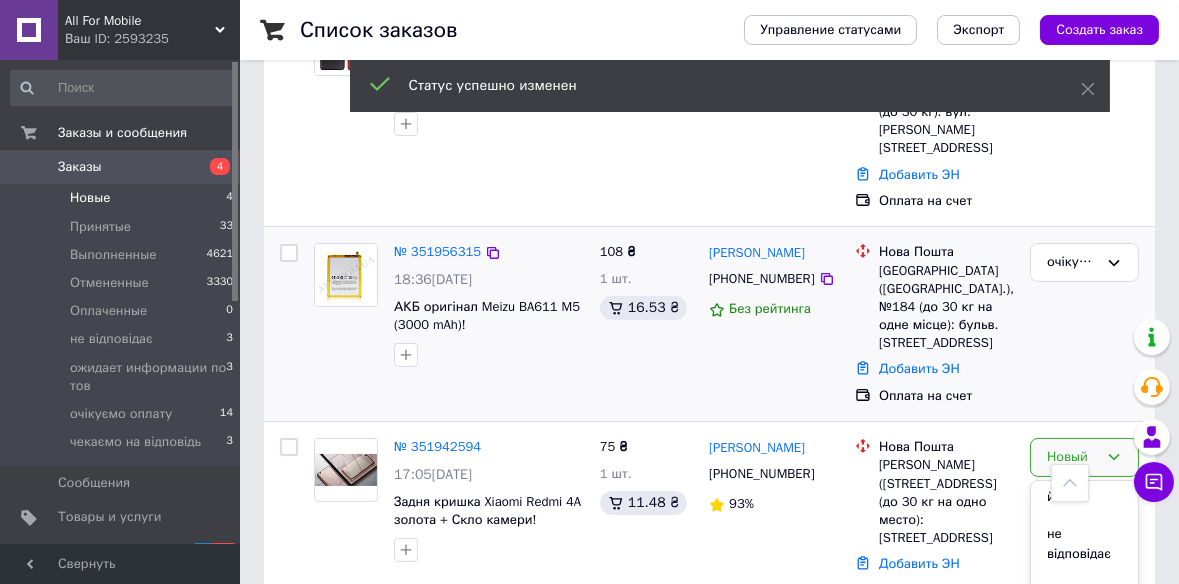 scroll, scrollTop: 250, scrollLeft: 0, axis: vertical 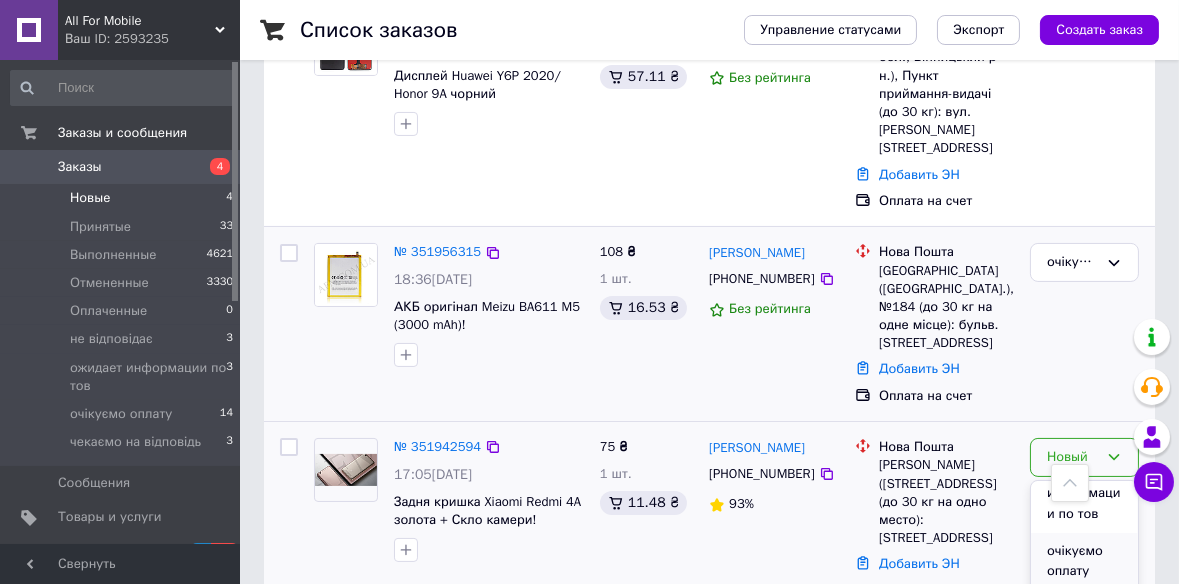 click on "очікуємо оплату" at bounding box center (1084, 561) 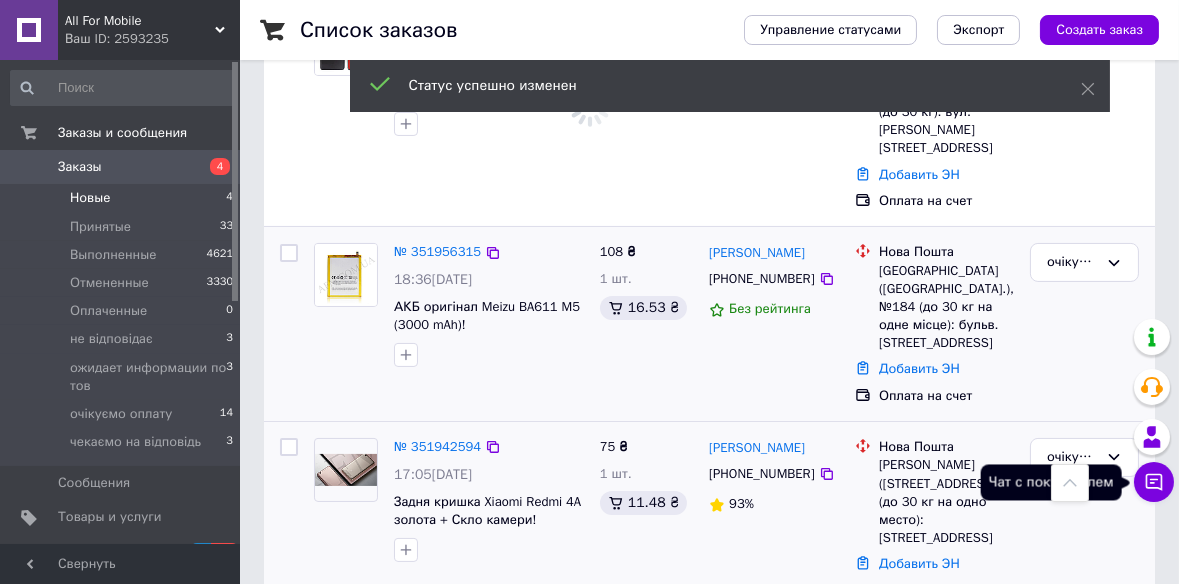 drag, startPoint x: 1160, startPoint y: 489, endPoint x: 1104, endPoint y: 260, distance: 235.74774 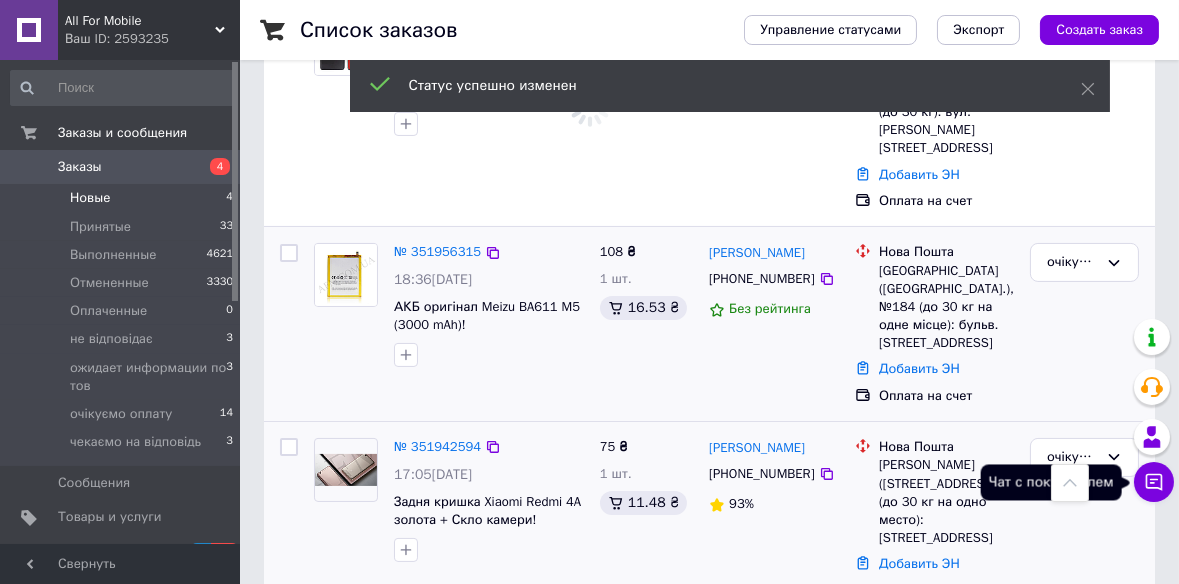 click 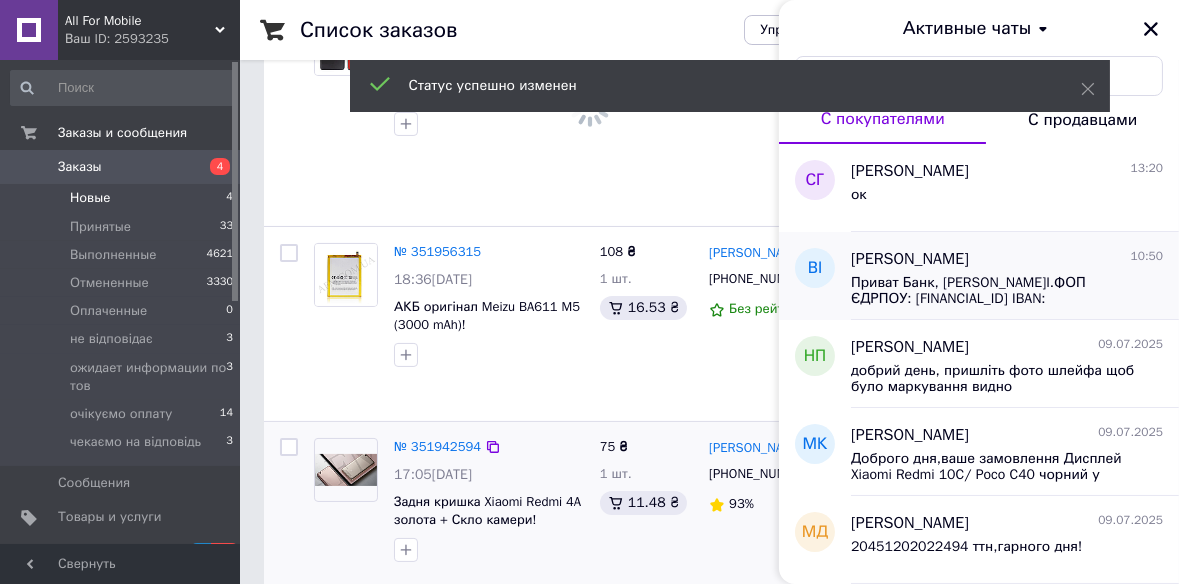 click on "[PERSON_NAME] 10:50" at bounding box center [1007, 259] 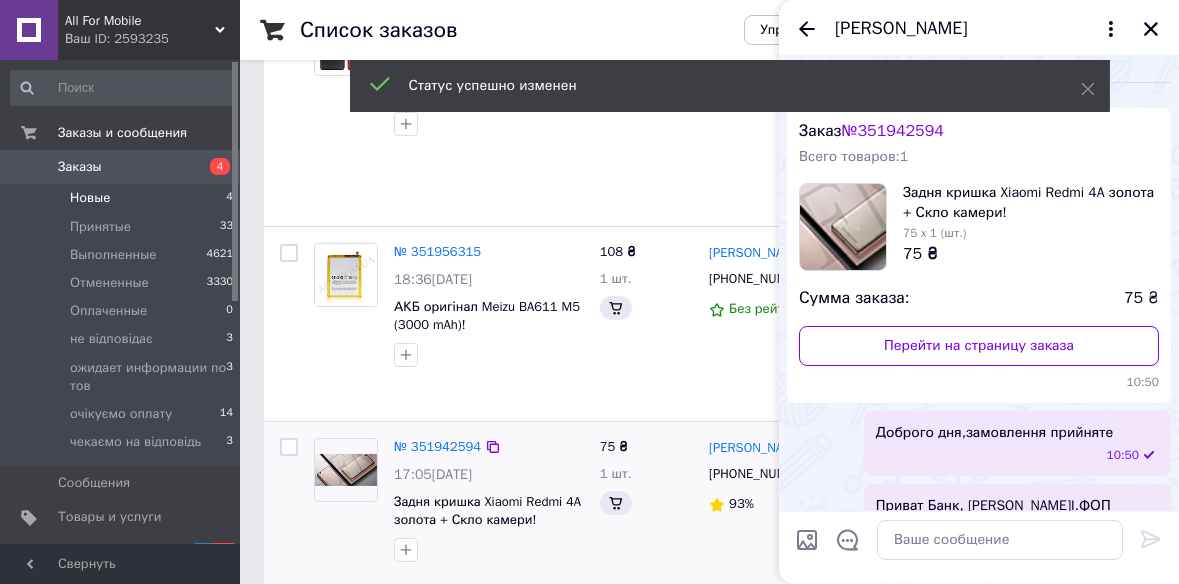 scroll, scrollTop: 126, scrollLeft: 0, axis: vertical 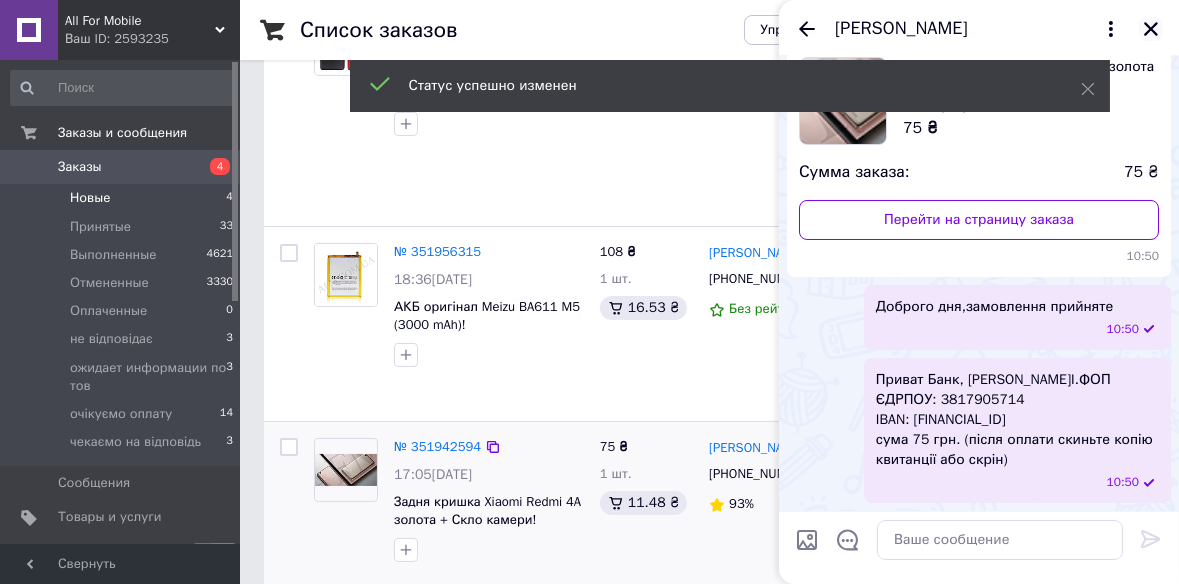 click 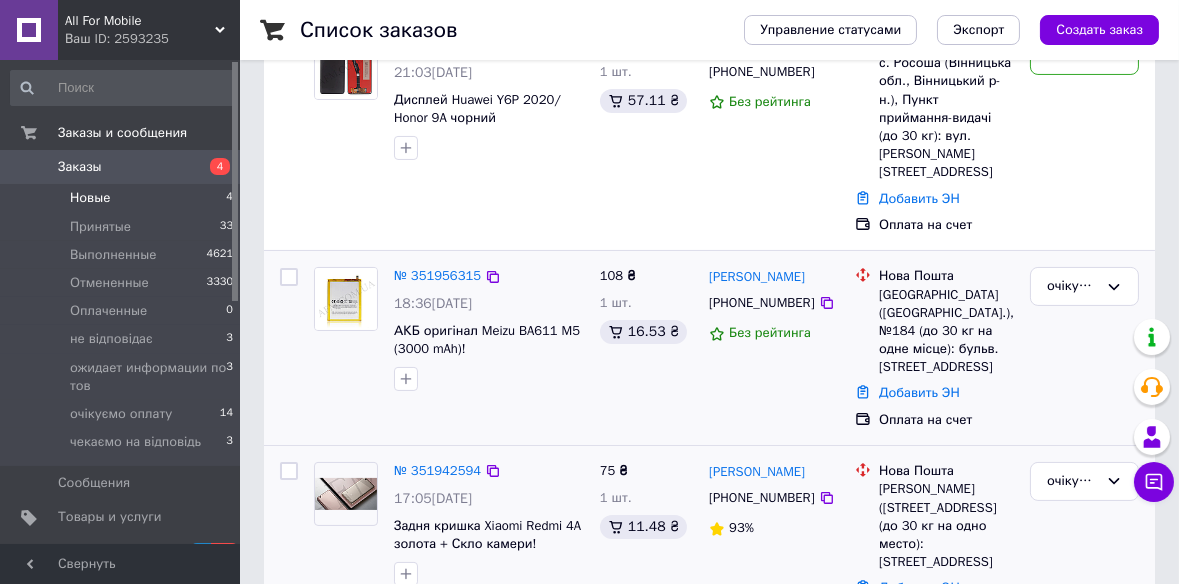 scroll, scrollTop: 610, scrollLeft: 0, axis: vertical 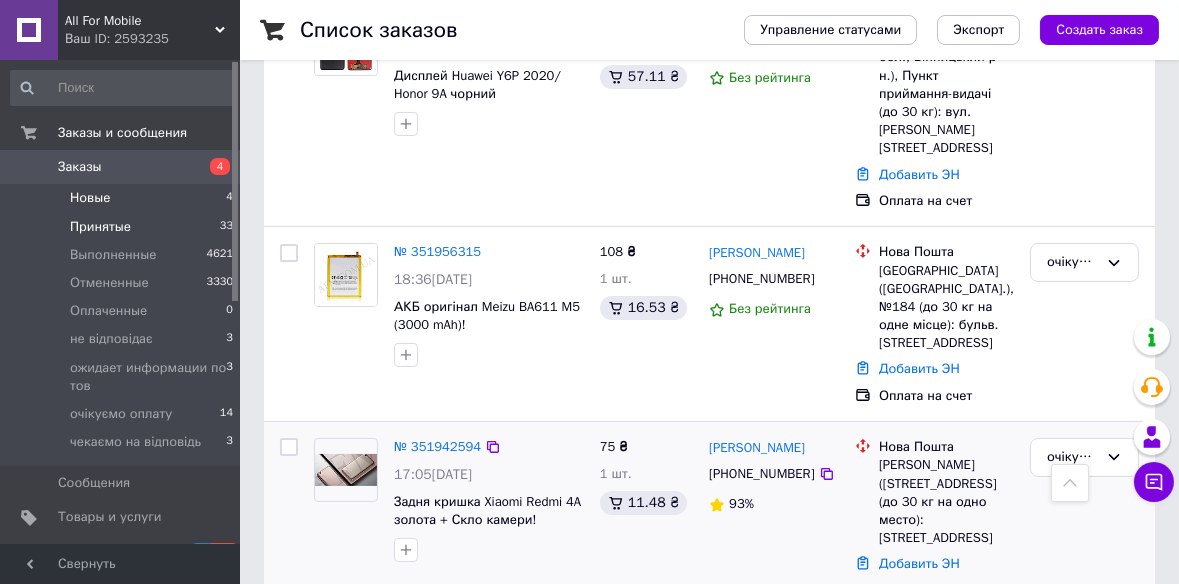 click on "Принятые 33" at bounding box center [122, 227] 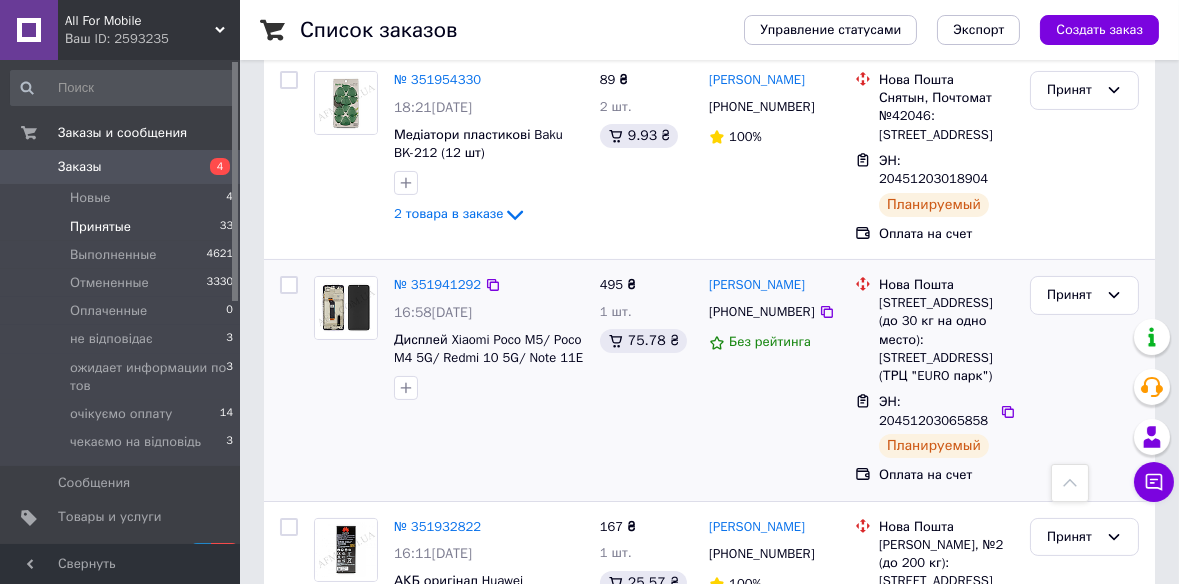 scroll, scrollTop: 636, scrollLeft: 0, axis: vertical 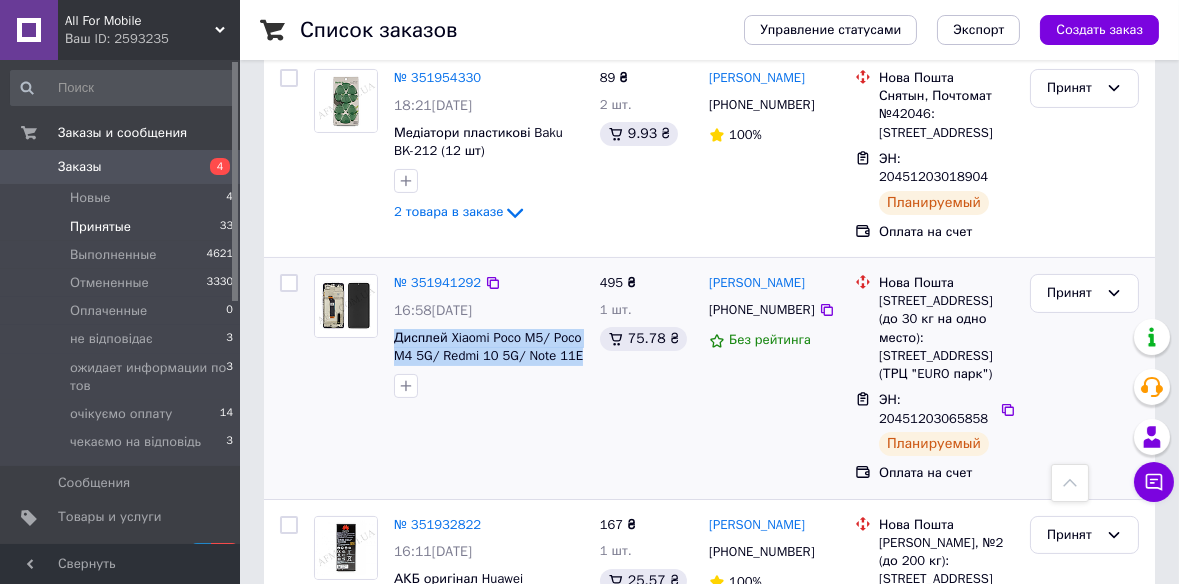 drag, startPoint x: 387, startPoint y: 353, endPoint x: 590, endPoint y: 371, distance: 203.79646 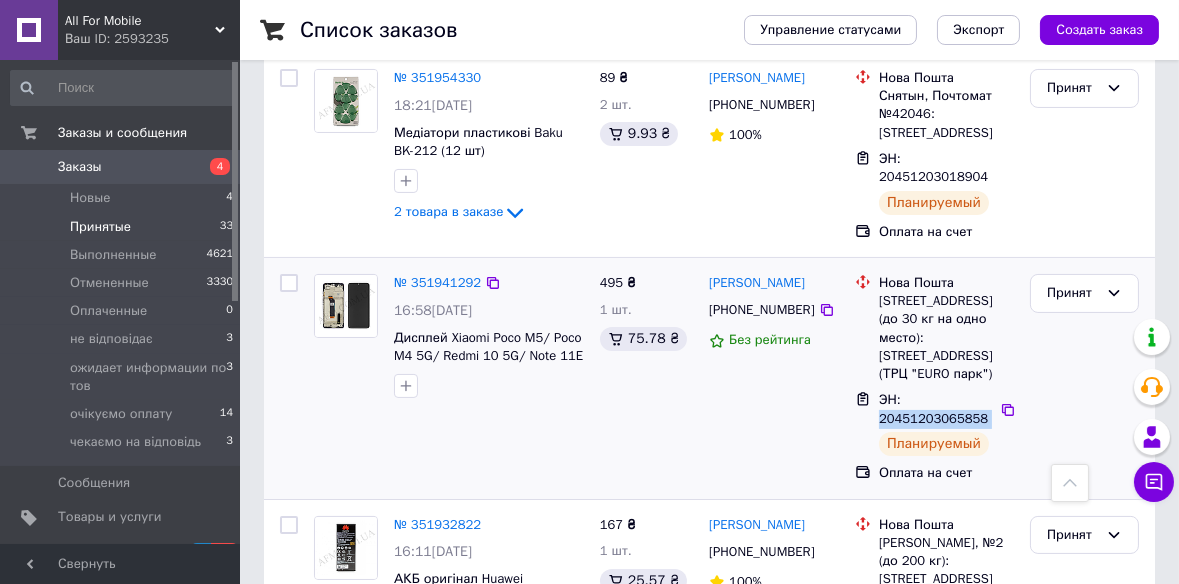 drag, startPoint x: 874, startPoint y: 431, endPoint x: 971, endPoint y: 433, distance: 97.020615 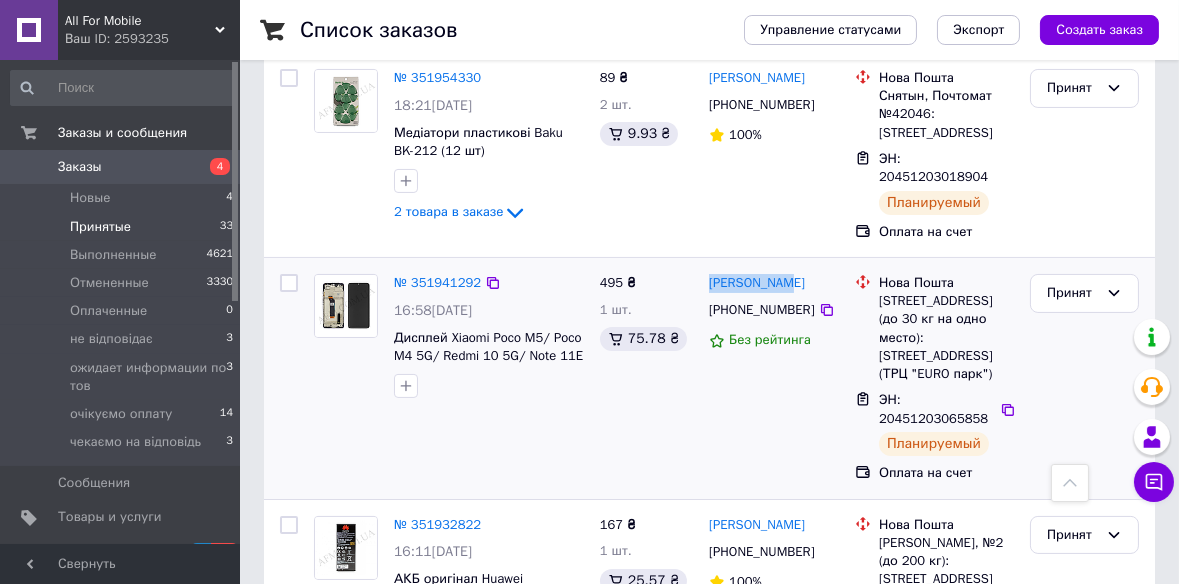 drag, startPoint x: 795, startPoint y: 300, endPoint x: 702, endPoint y: 300, distance: 93 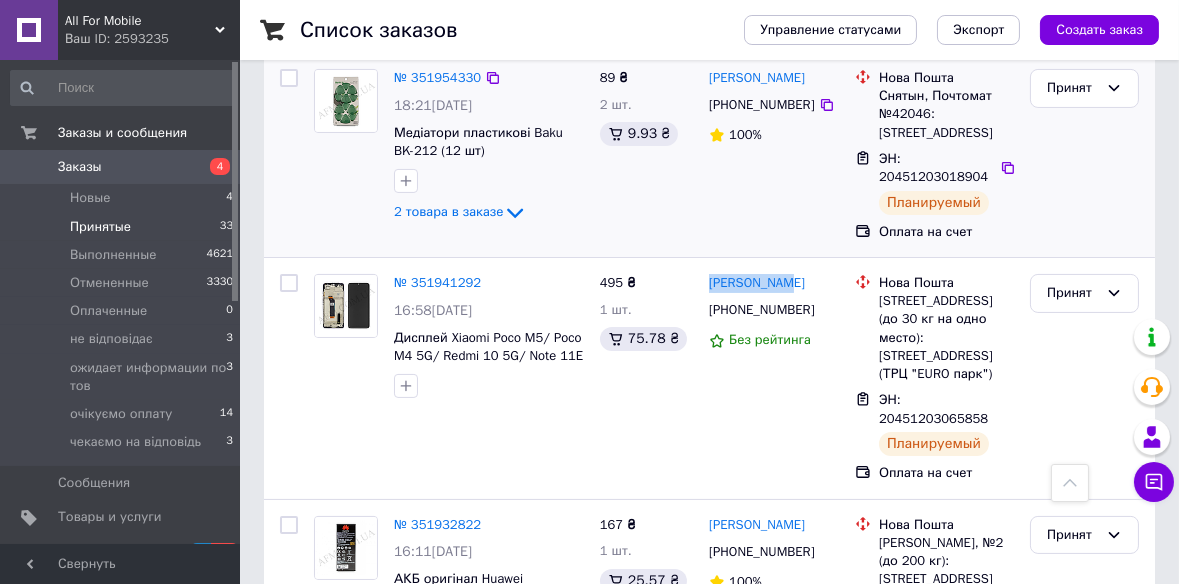 copy on "[PERSON_NAME]" 